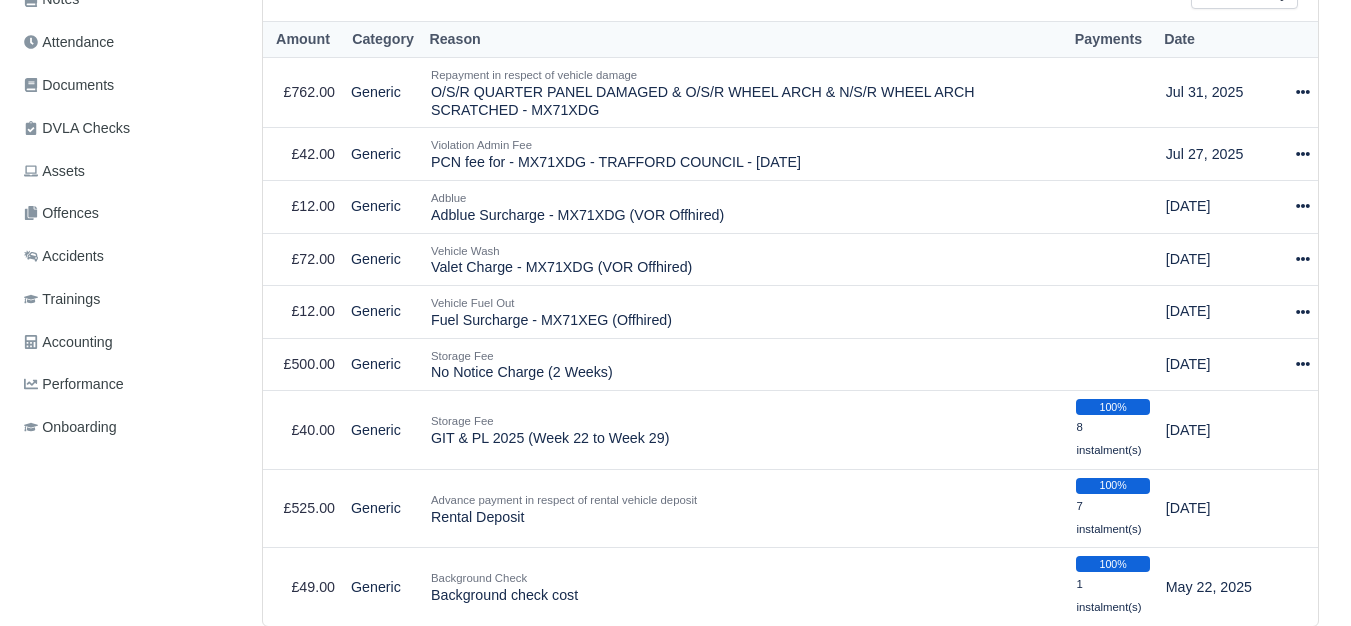 scroll, scrollTop: 537, scrollLeft: 0, axis: vertical 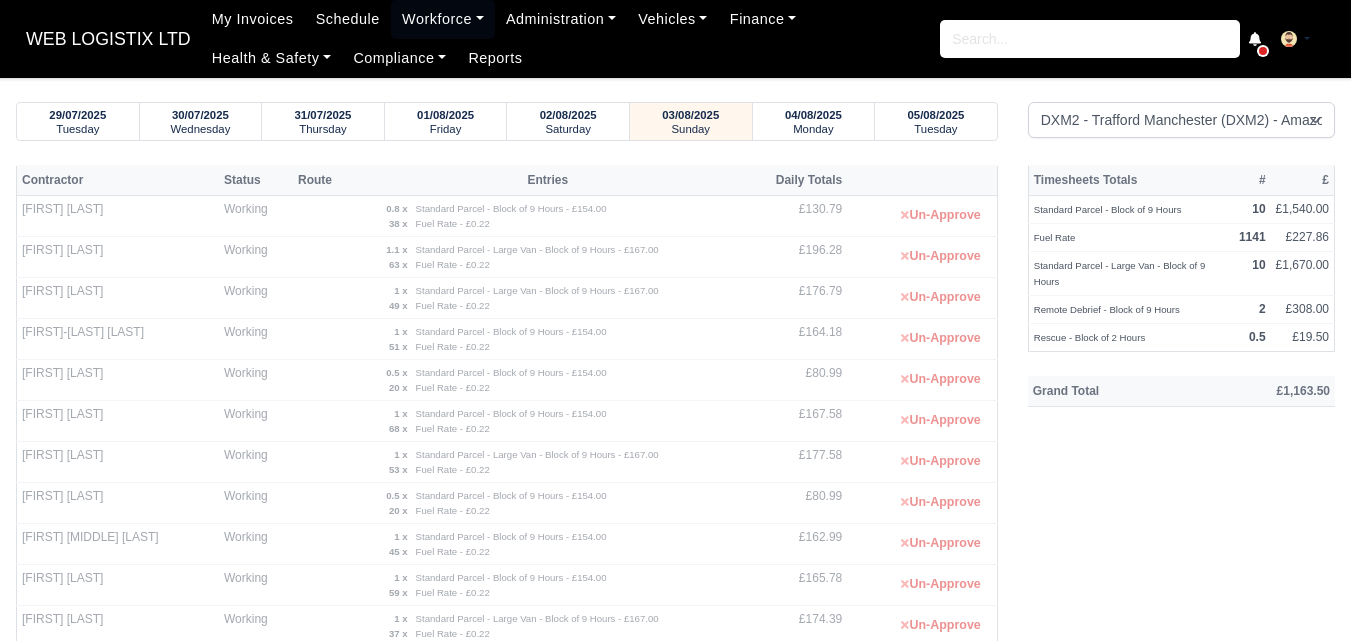 select on "1" 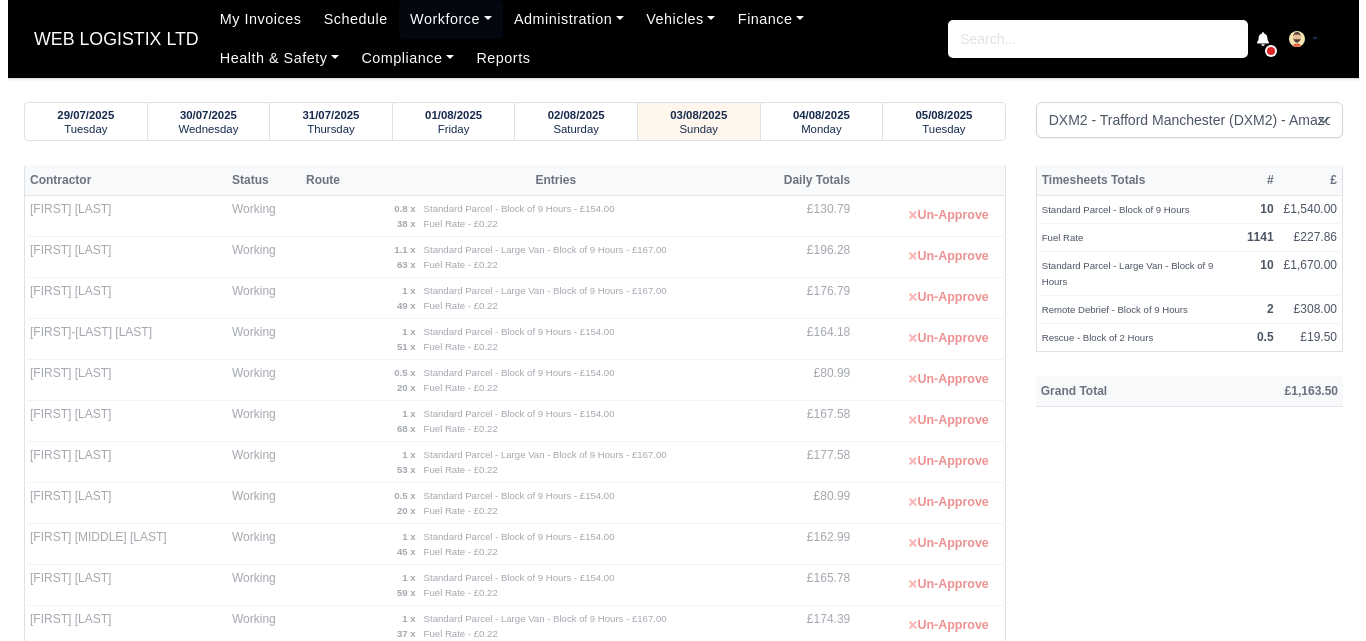 scroll, scrollTop: 0, scrollLeft: 0, axis: both 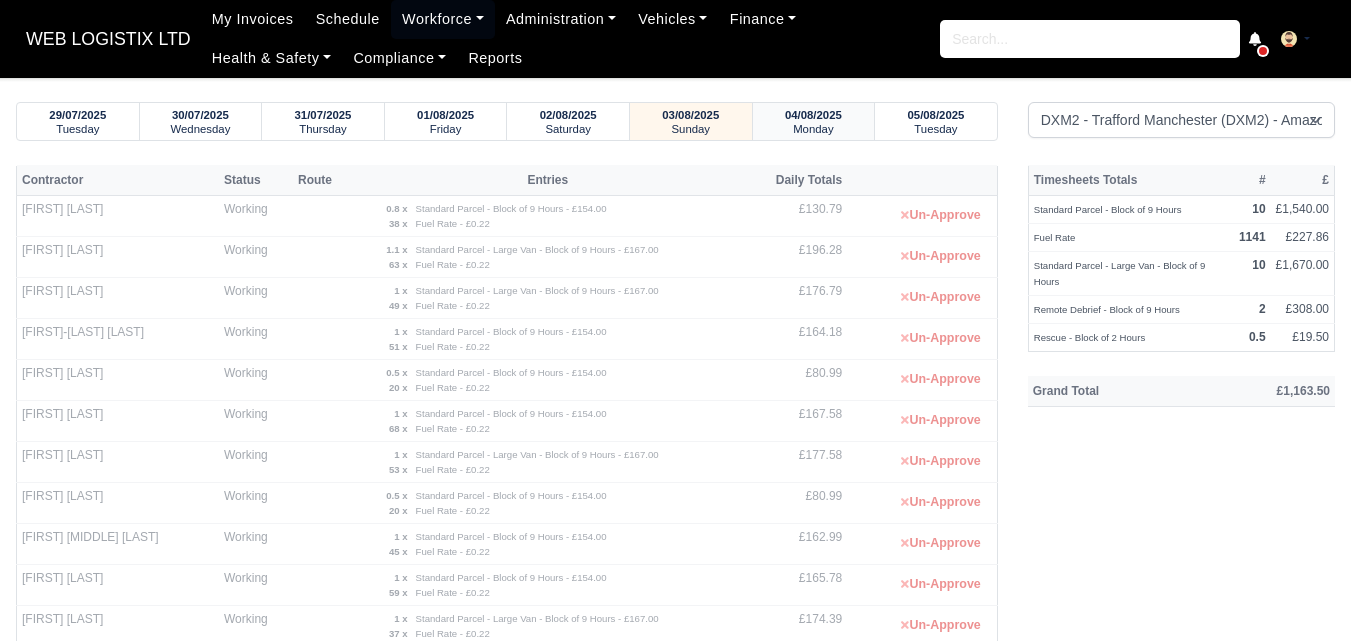 click on "Monday" at bounding box center (813, 129) 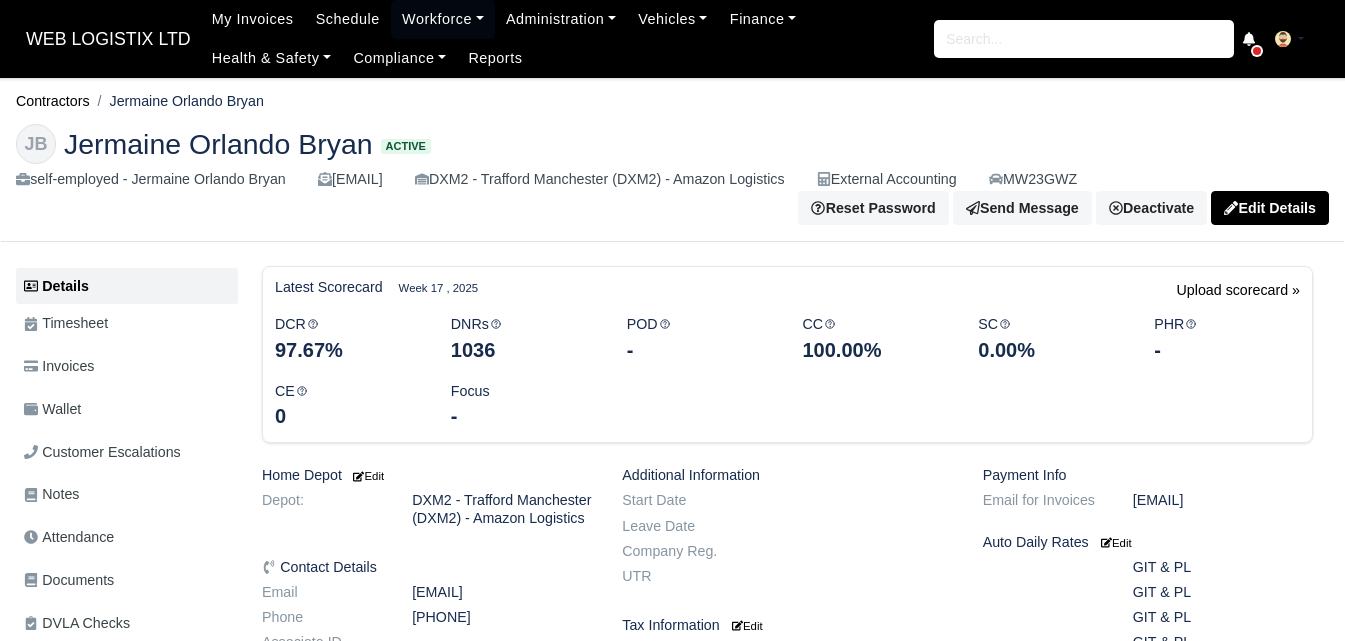 scroll, scrollTop: 0, scrollLeft: 0, axis: both 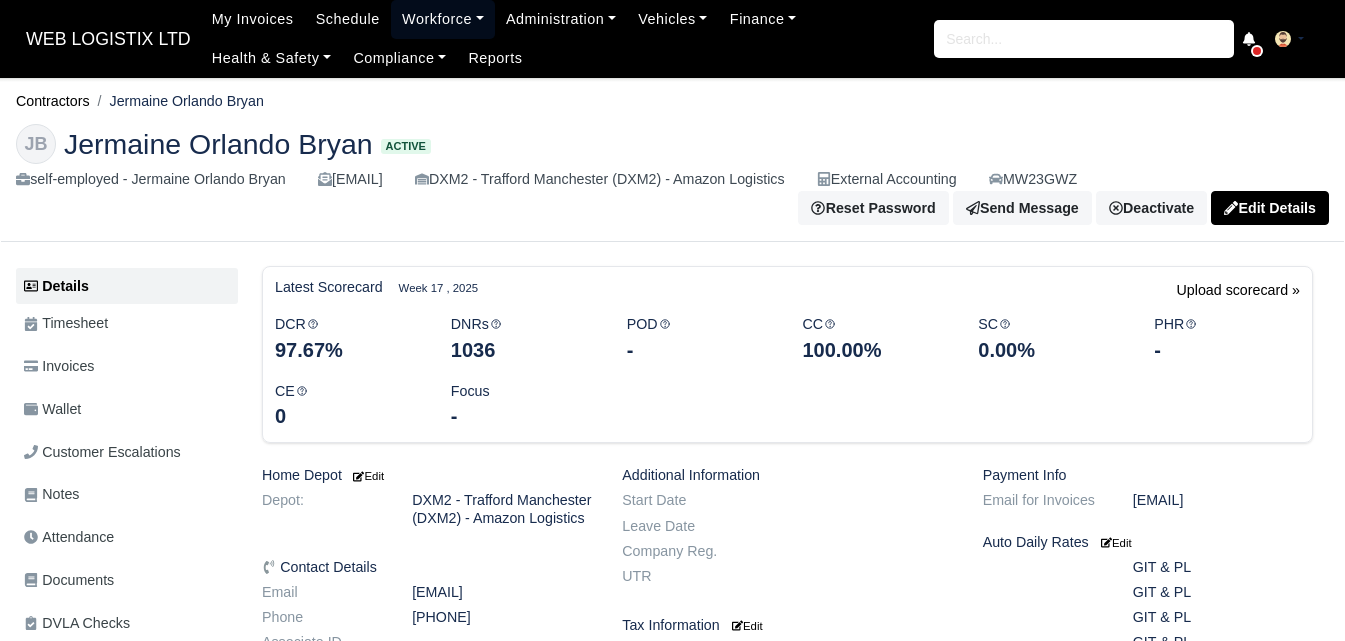 click on "Workforce" at bounding box center (443, 19) 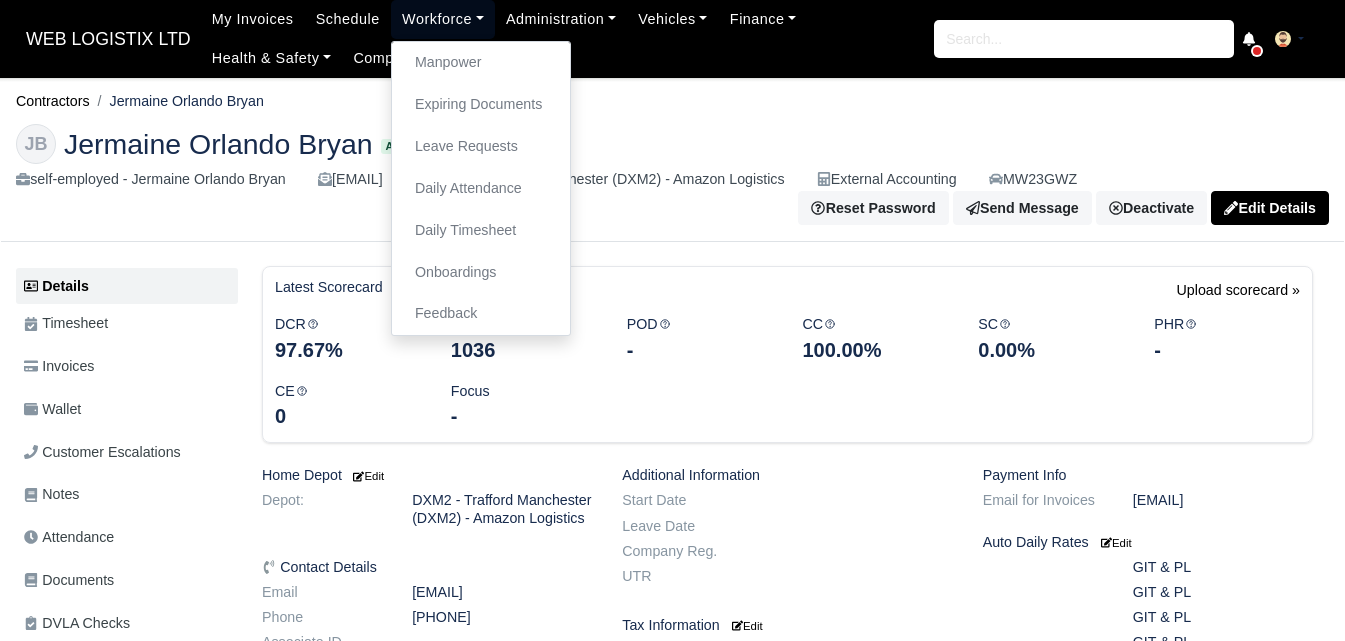 click on "Workforce" at bounding box center (443, 19) 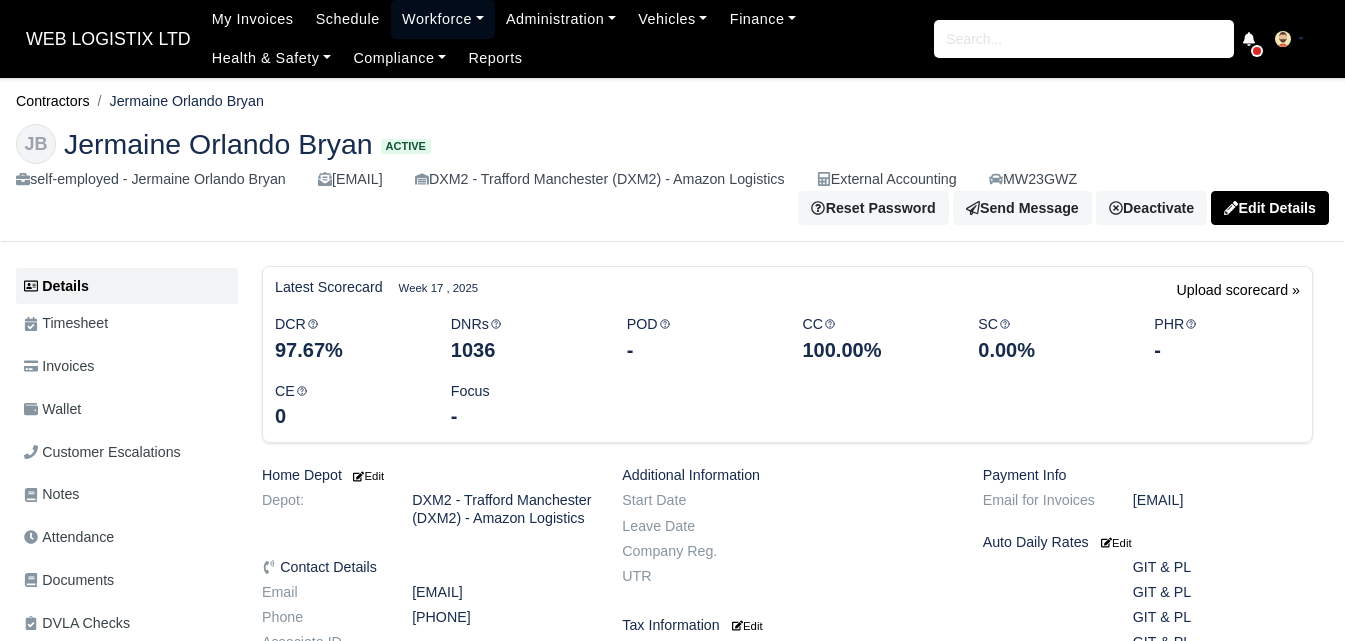 click on "Workforce" at bounding box center [443, 19] 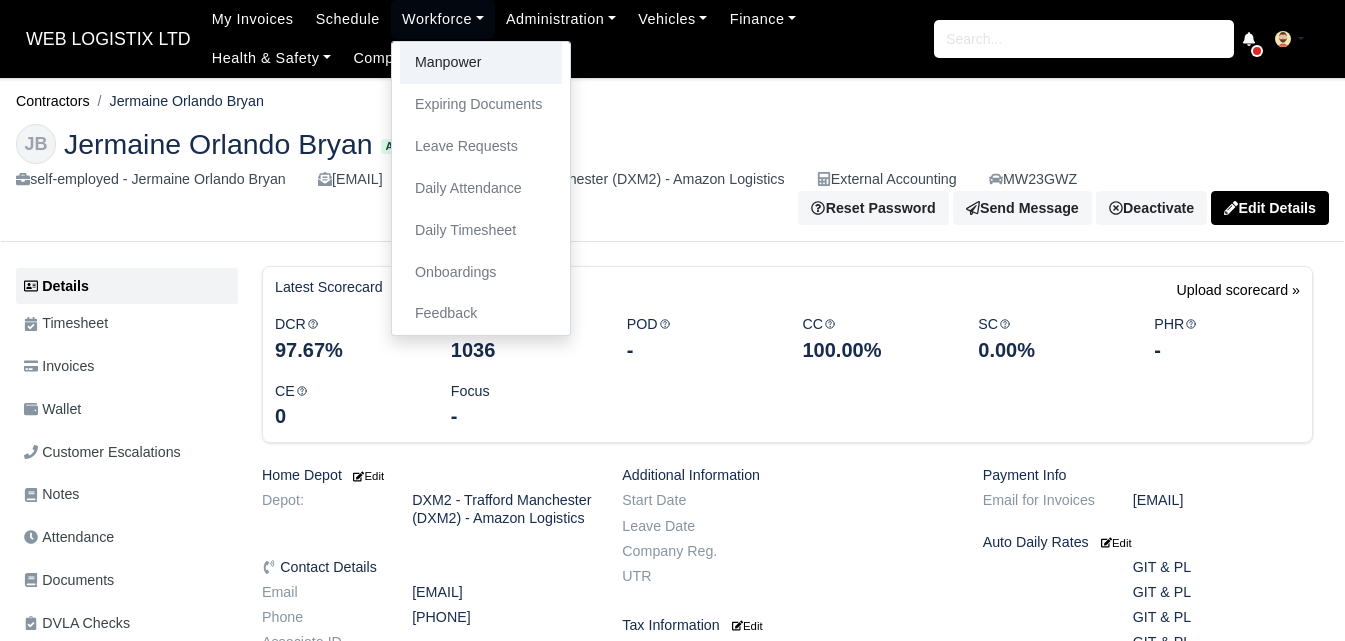click on "Manpower" at bounding box center (481, 63) 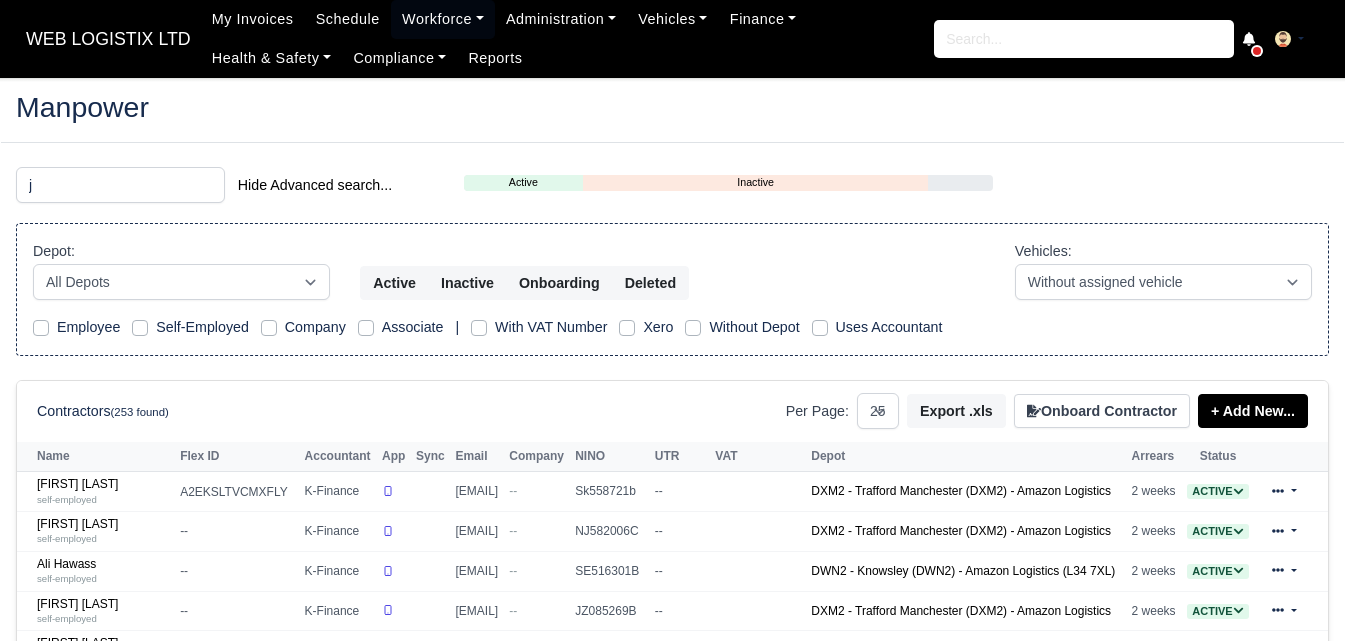 select on "25" 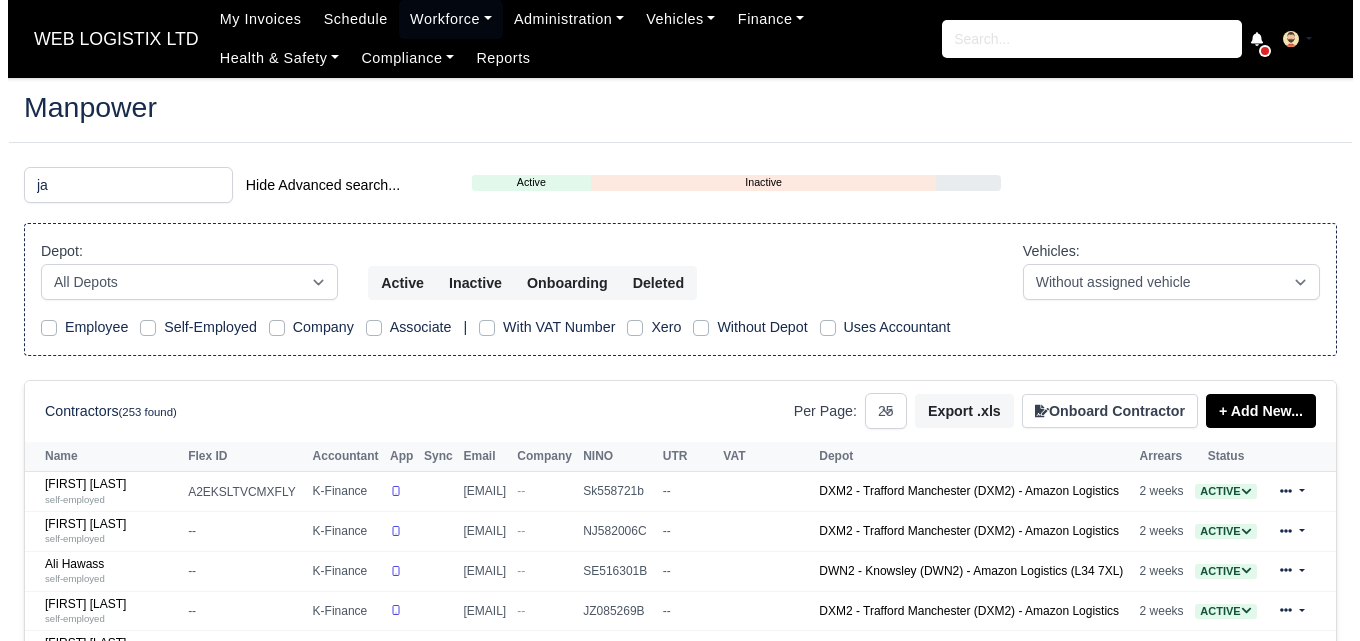 scroll, scrollTop: 0, scrollLeft: 0, axis: both 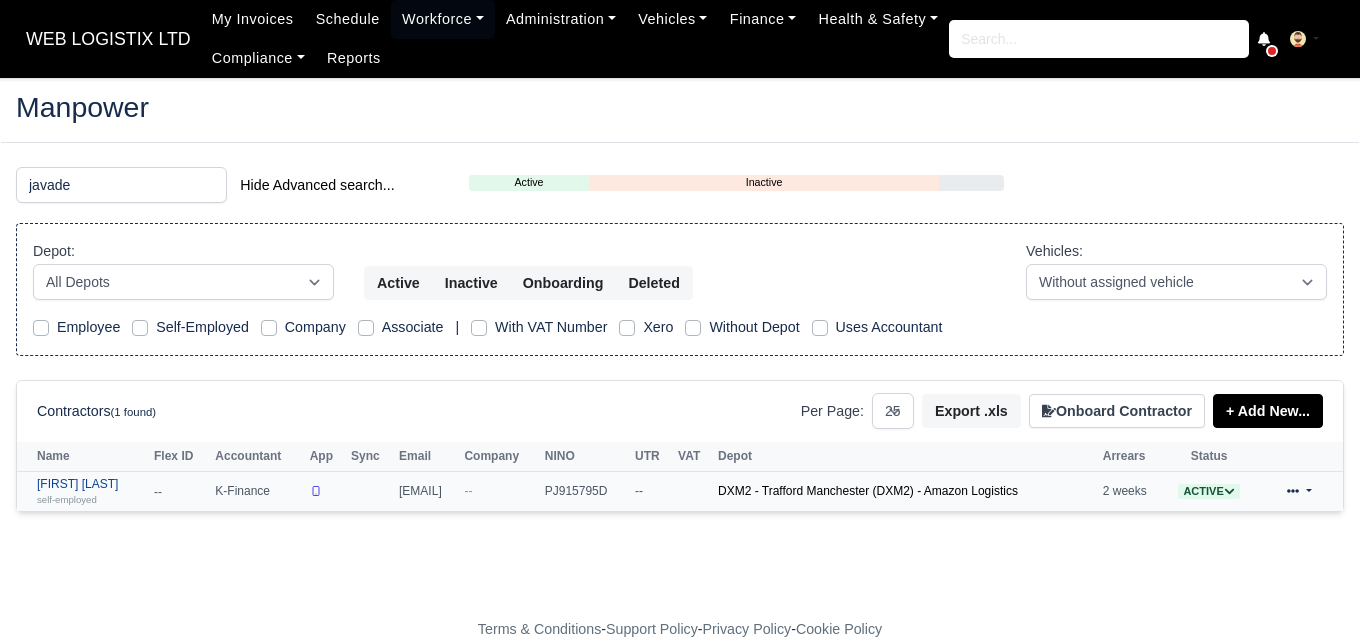 type on "javade" 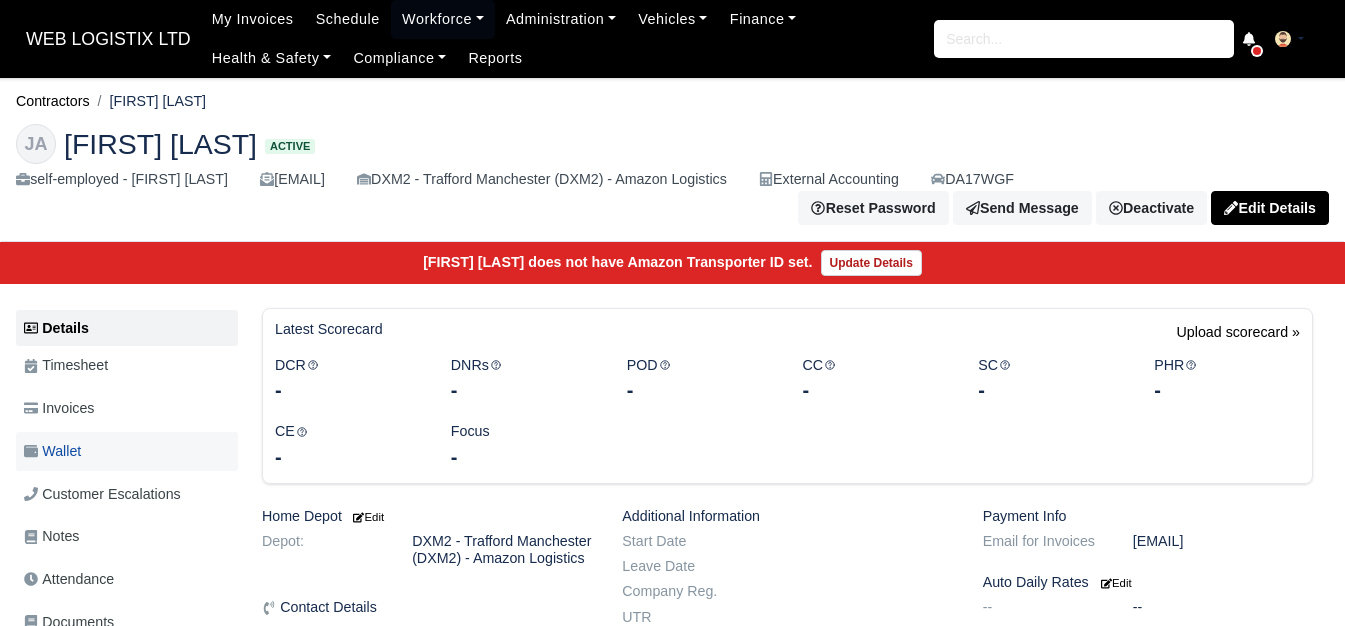 scroll, scrollTop: 0, scrollLeft: 0, axis: both 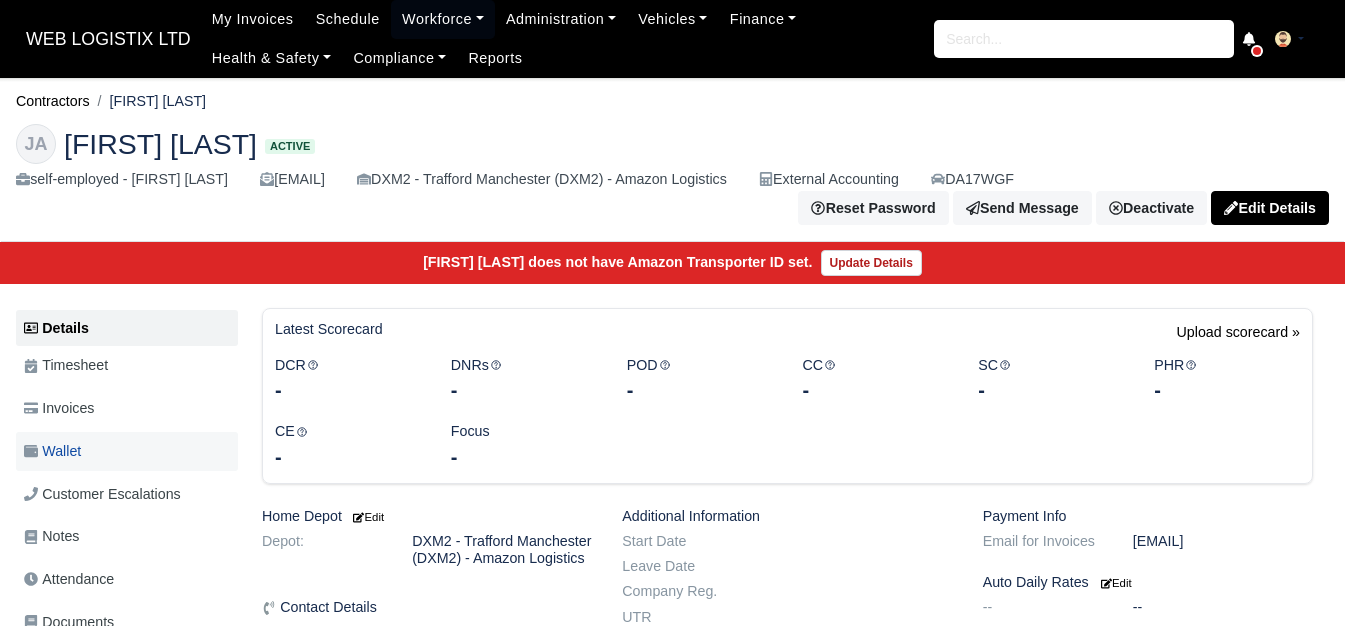 click on "Wallet" at bounding box center [52, 451] 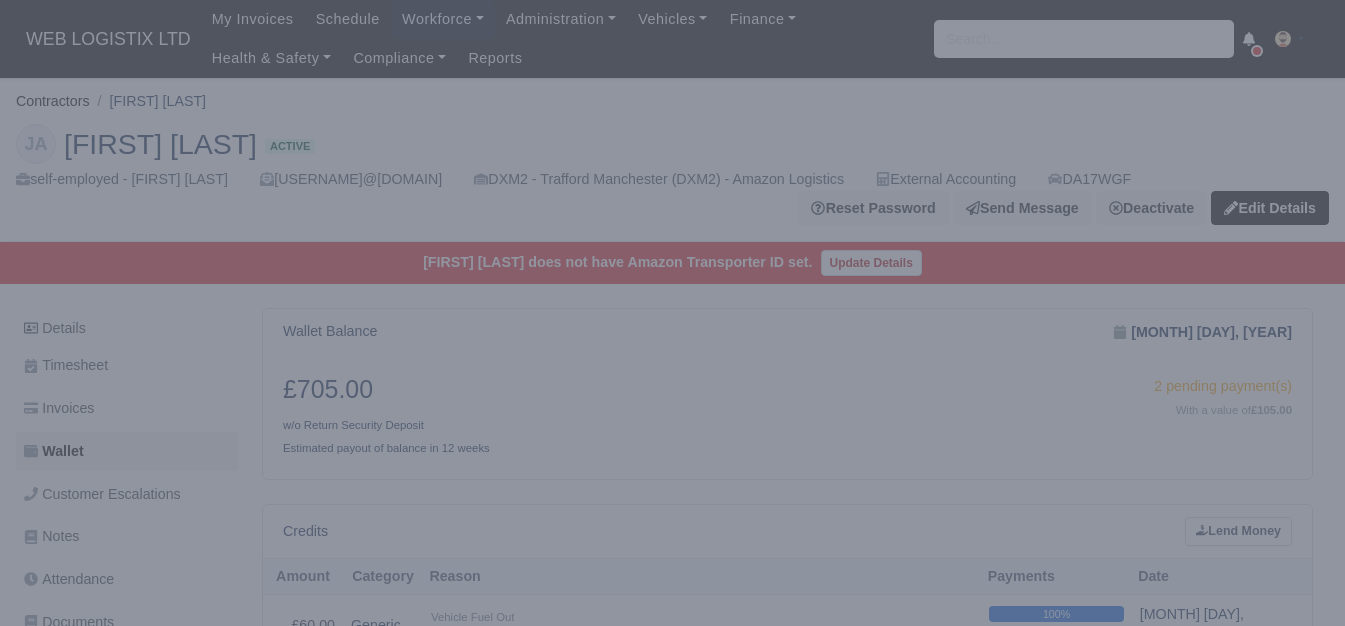 scroll, scrollTop: 0, scrollLeft: 0, axis: both 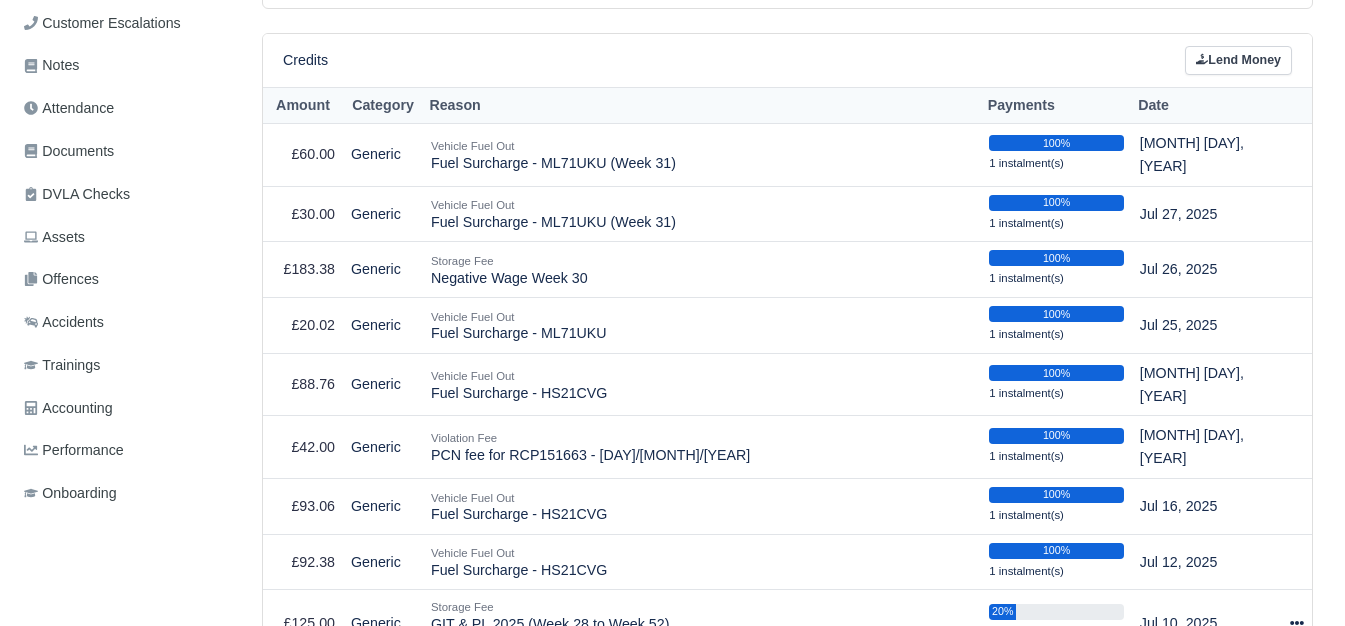 drag, startPoint x: 1353, startPoint y: 142, endPoint x: 1339, endPoint y: 262, distance: 120.8139 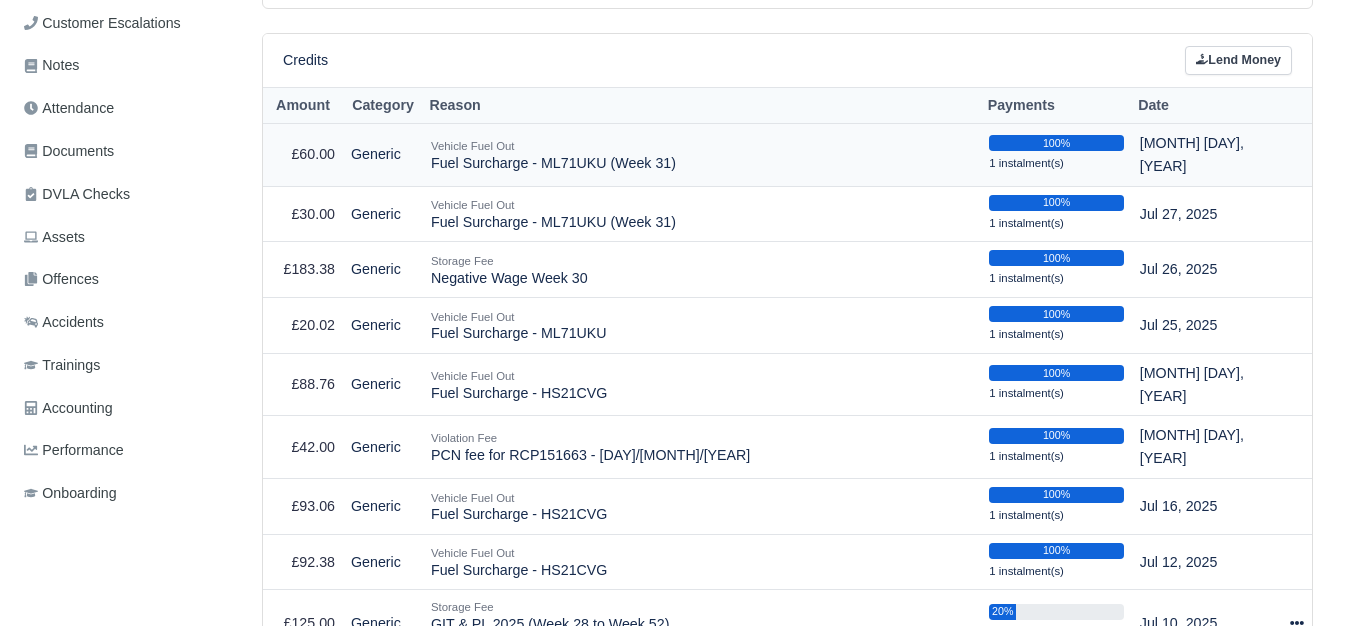 drag, startPoint x: 433, startPoint y: 166, endPoint x: 690, endPoint y: 155, distance: 257.2353 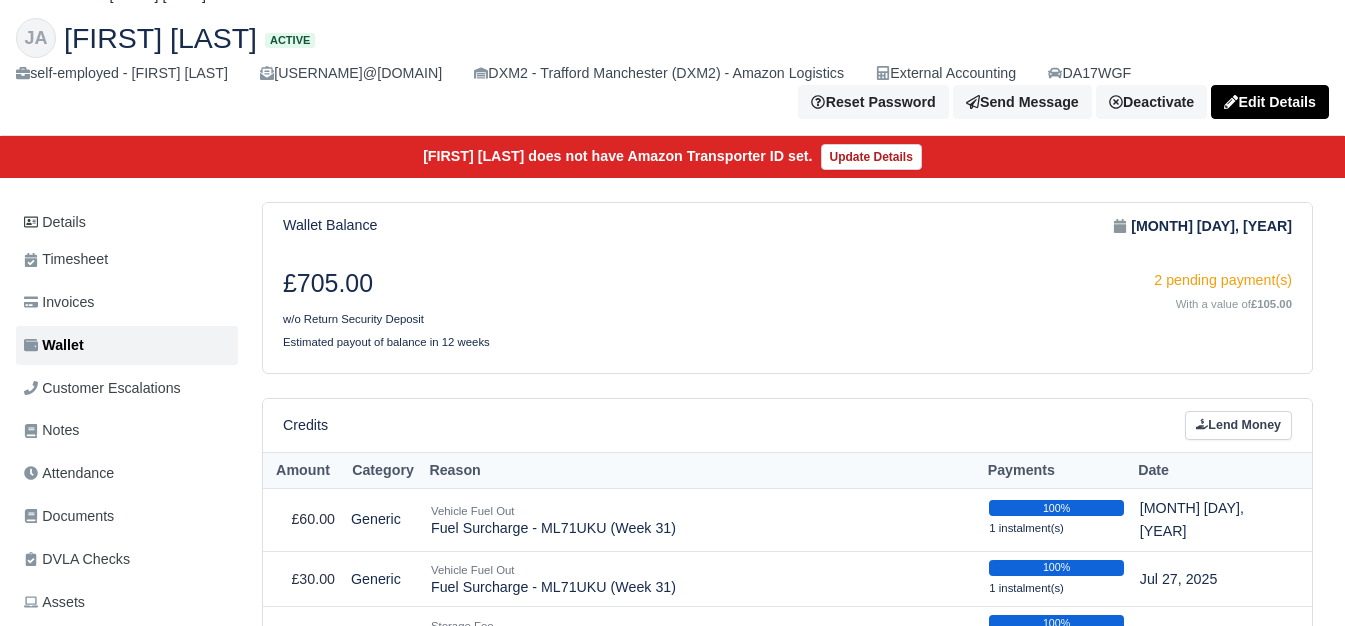 scroll, scrollTop: 102, scrollLeft: 0, axis: vertical 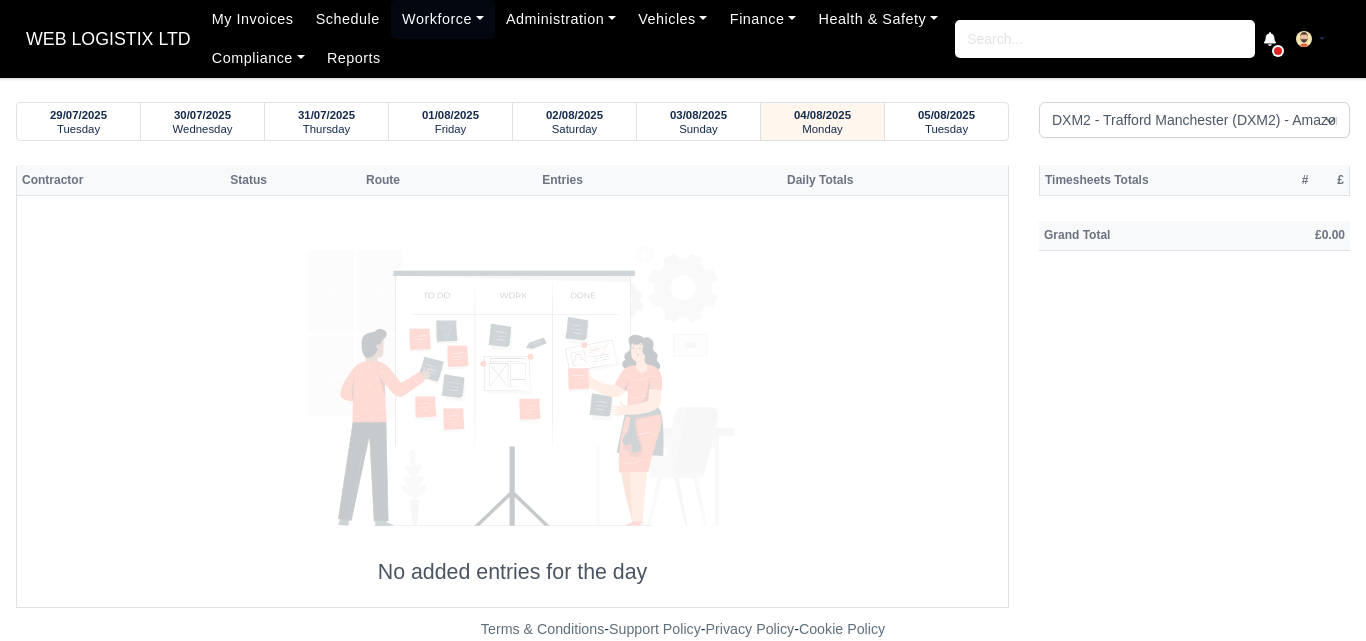 select on "1" 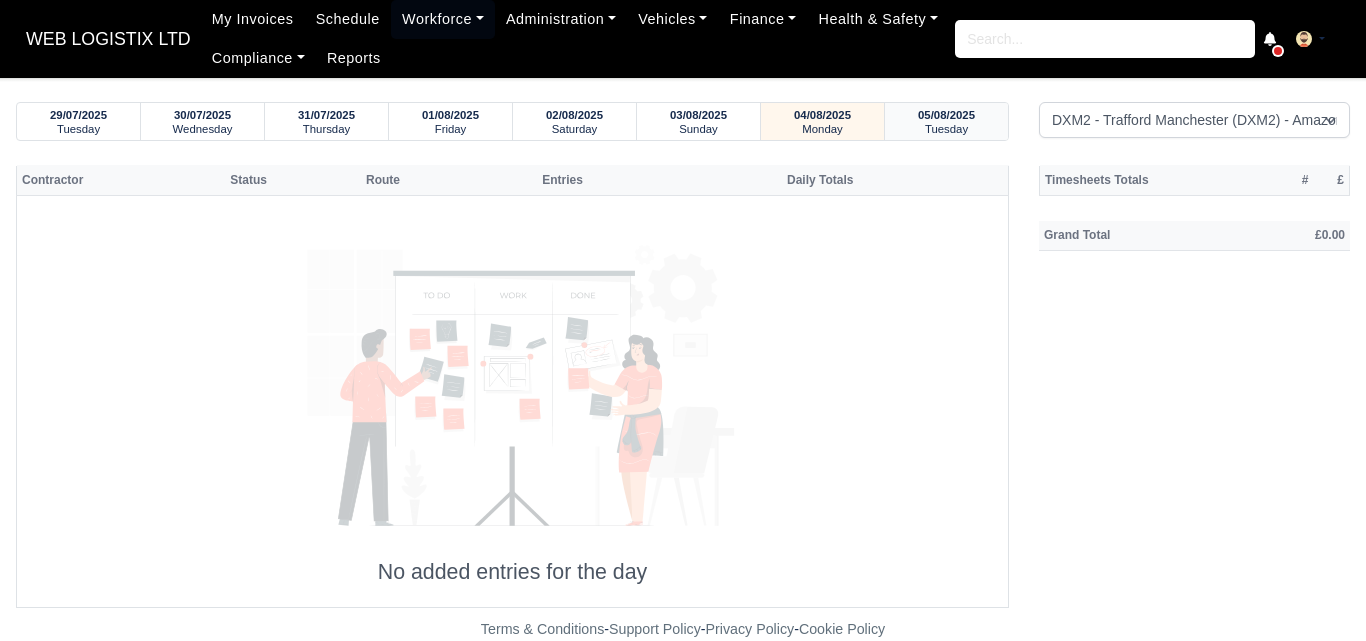 click on "05/08/2025" at bounding box center (946, 115) 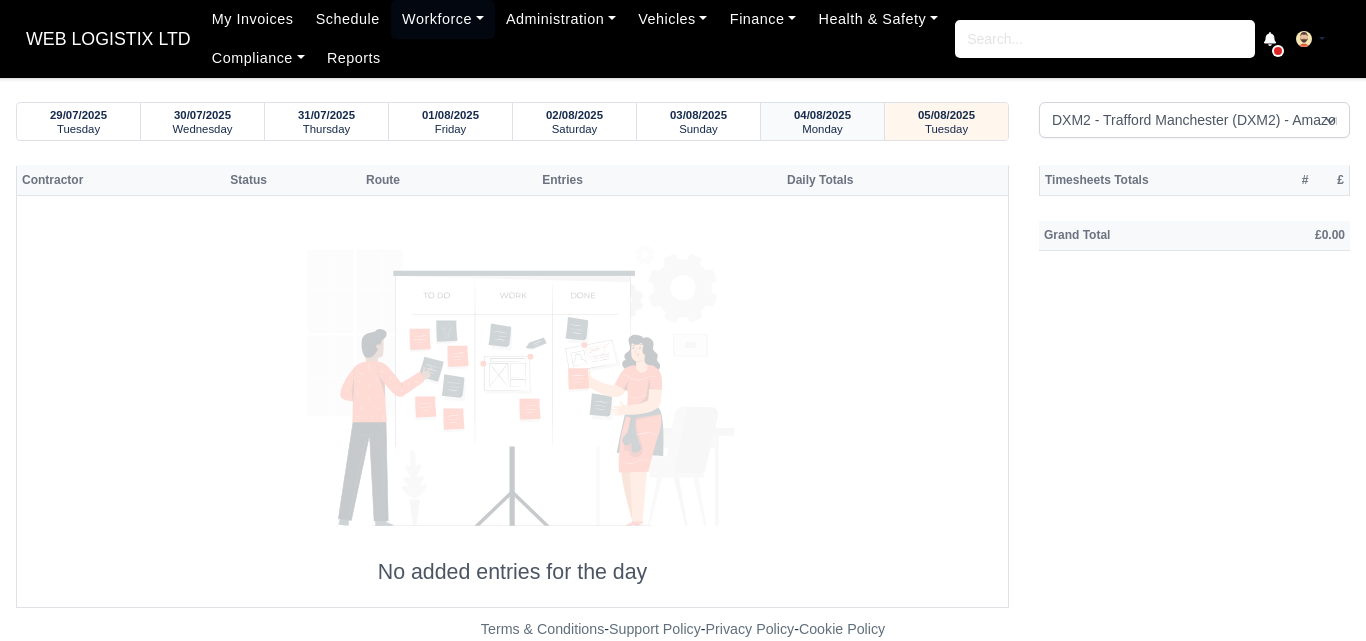 click on "04/08/2025" at bounding box center [822, 115] 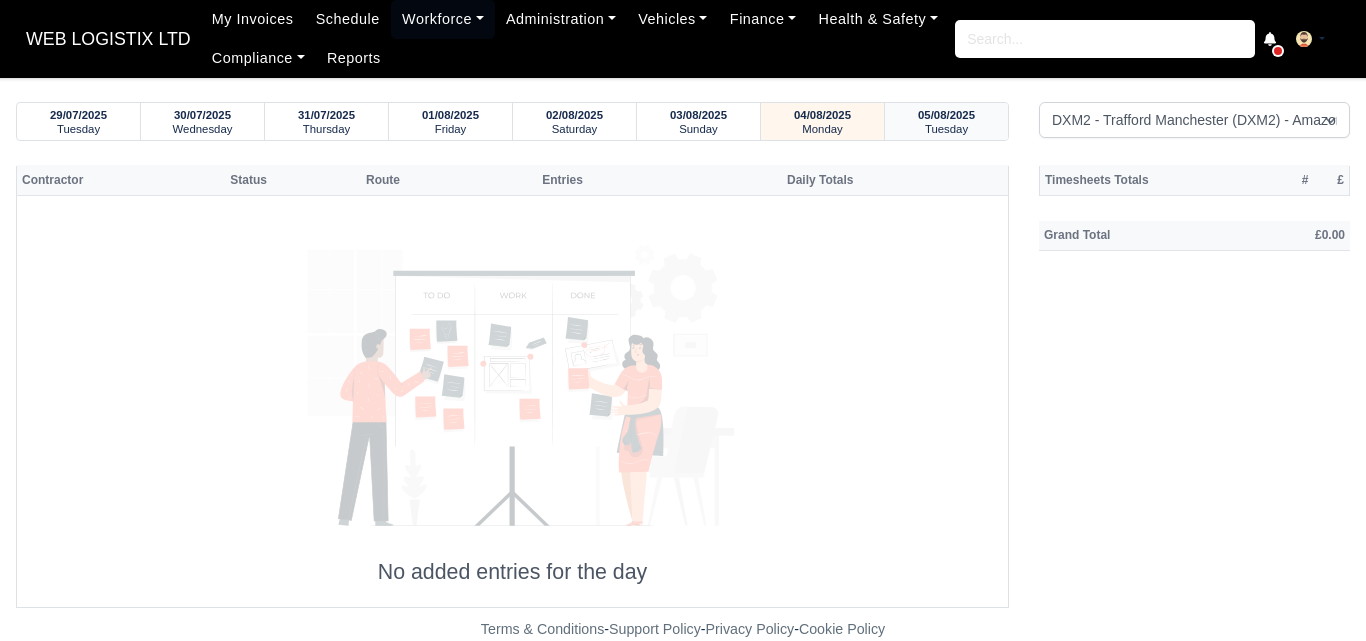 click on "Tuesday" at bounding box center (946, 129) 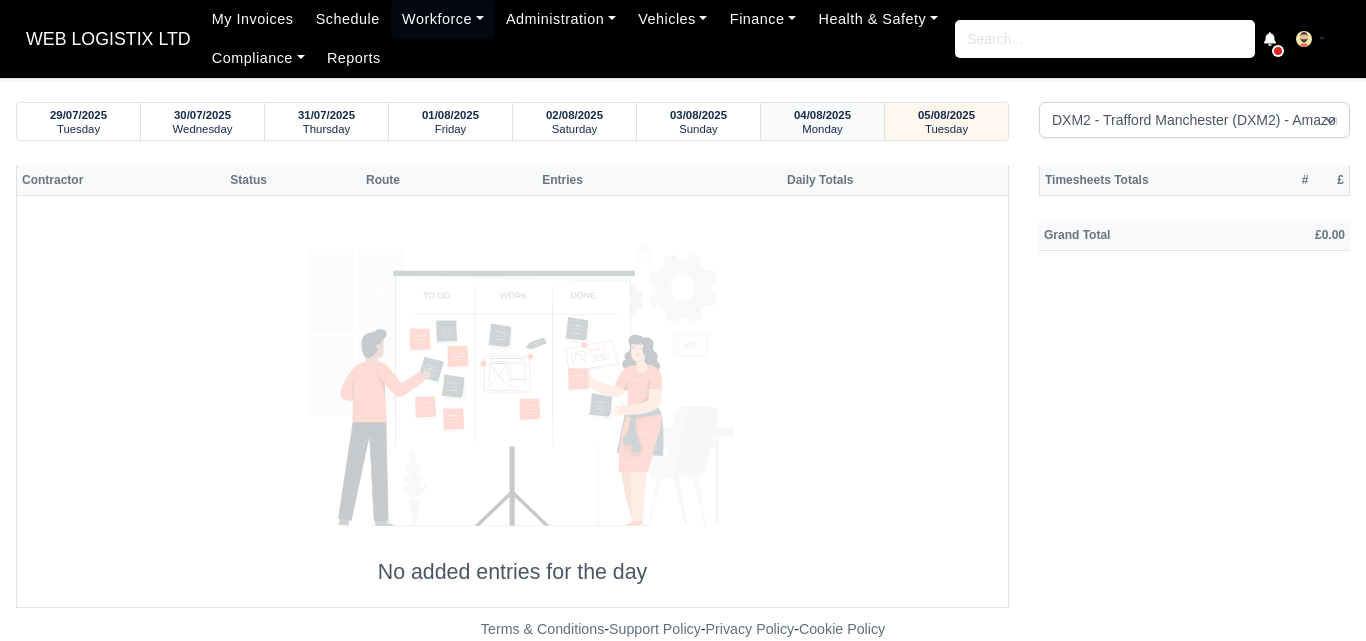 click on "04/08/2025" at bounding box center [822, 115] 